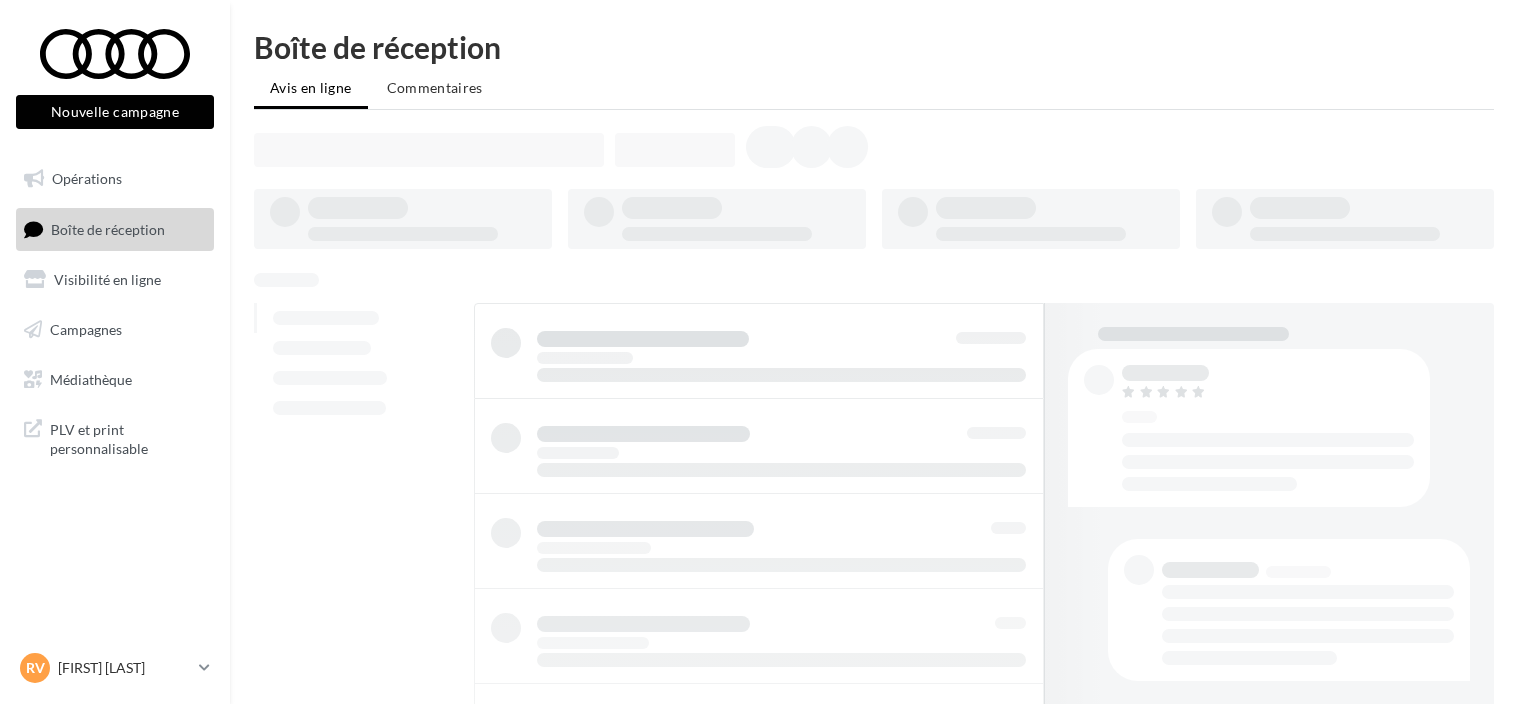 scroll, scrollTop: 0, scrollLeft: 0, axis: both 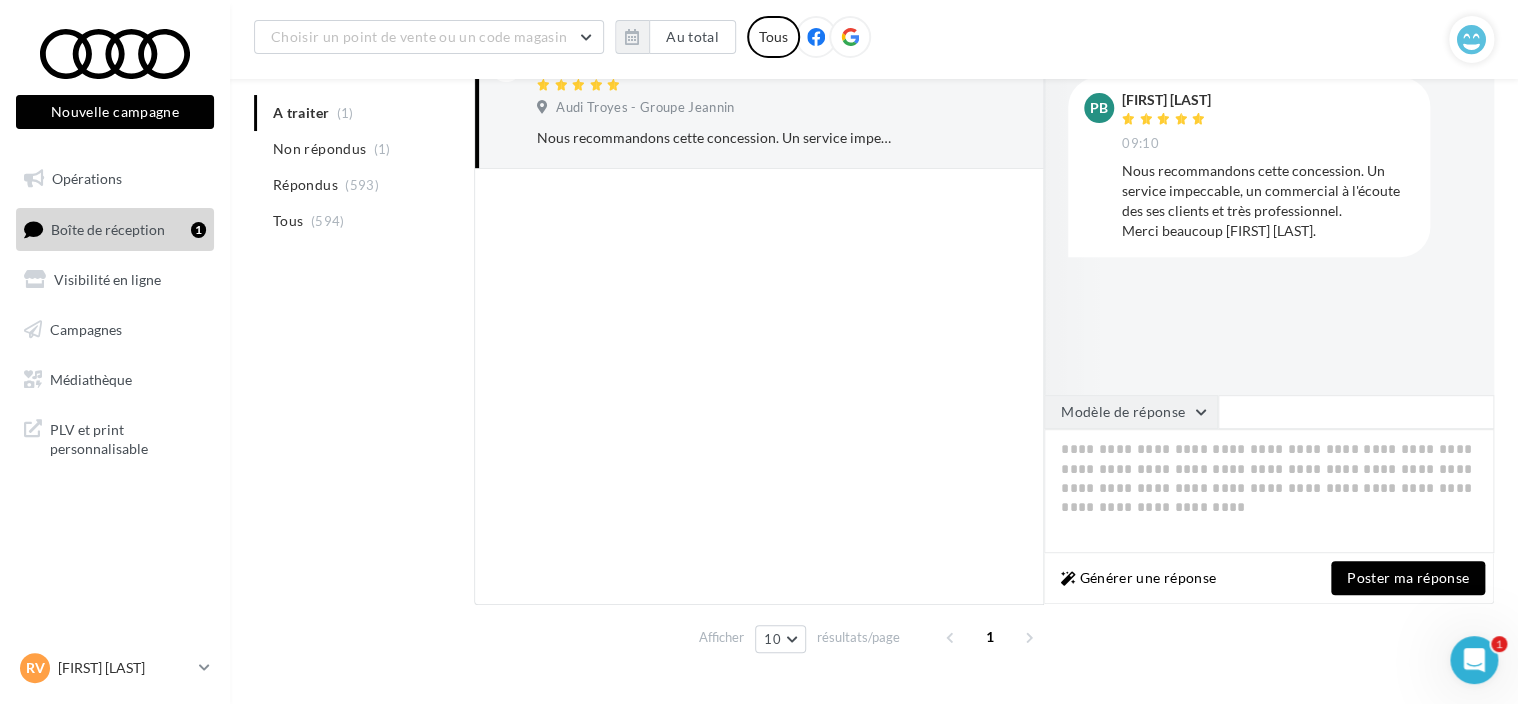 click on "Modèle de réponse" at bounding box center (1131, 412) 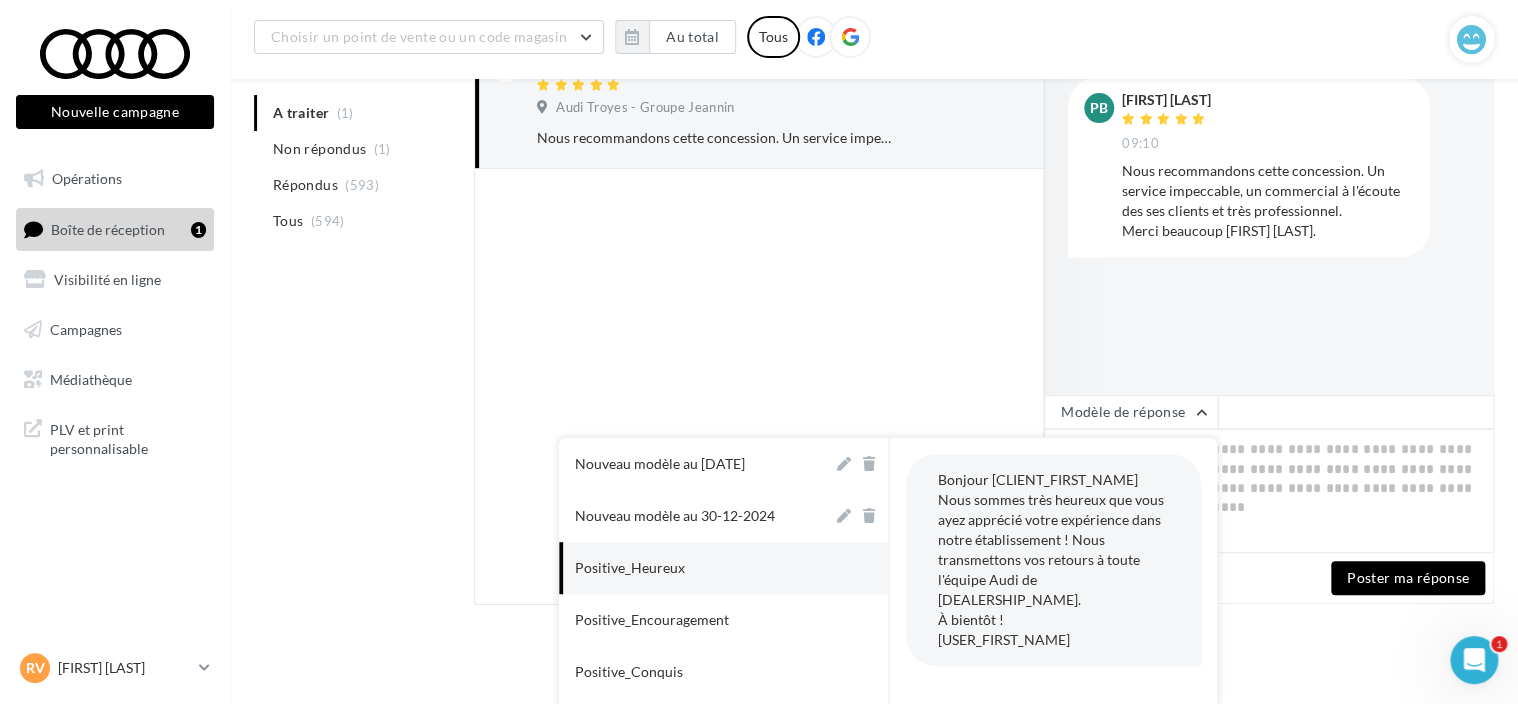 scroll, scrollTop: 100, scrollLeft: 0, axis: vertical 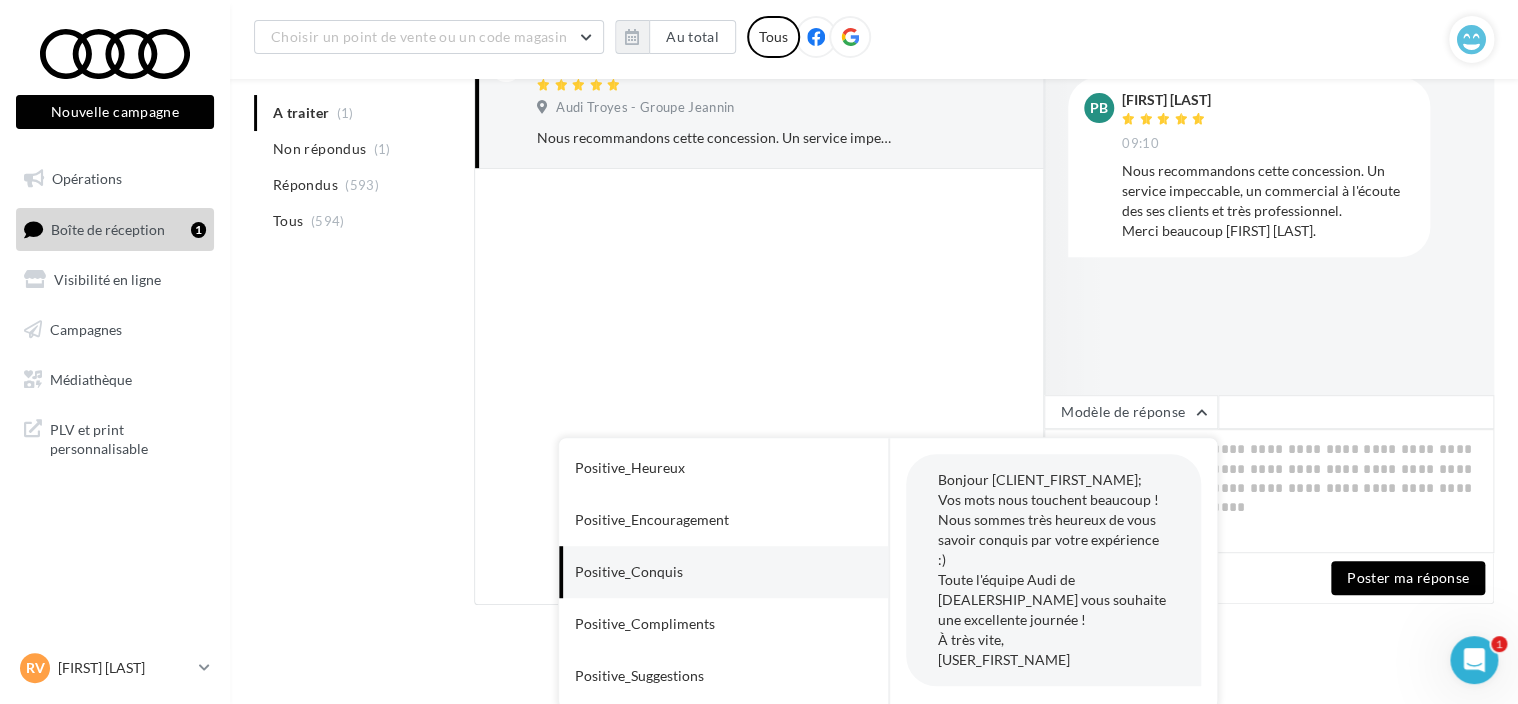 click on "Positive_Conquis" at bounding box center [696, 572] 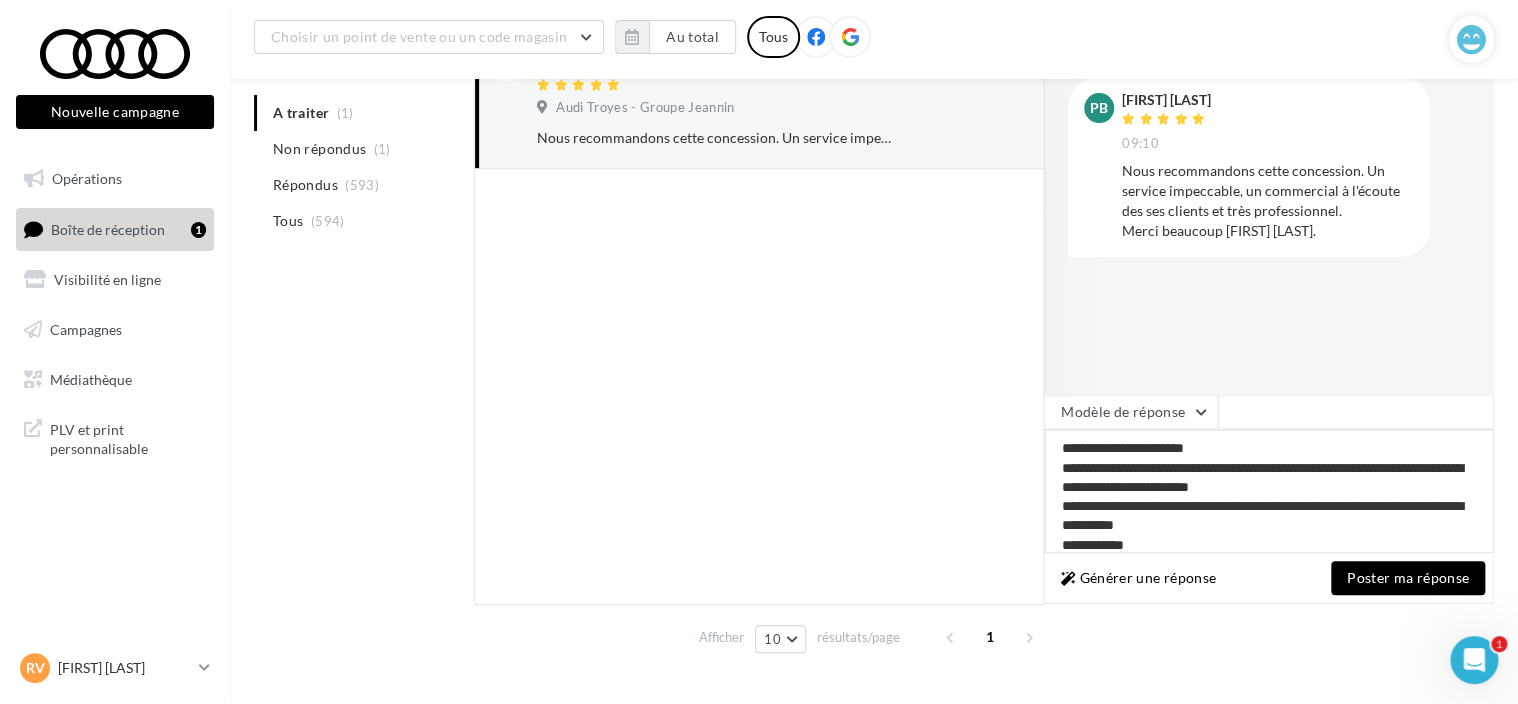 drag, startPoint x: 1225, startPoint y: 444, endPoint x: 1115, endPoint y: 436, distance: 110.29053 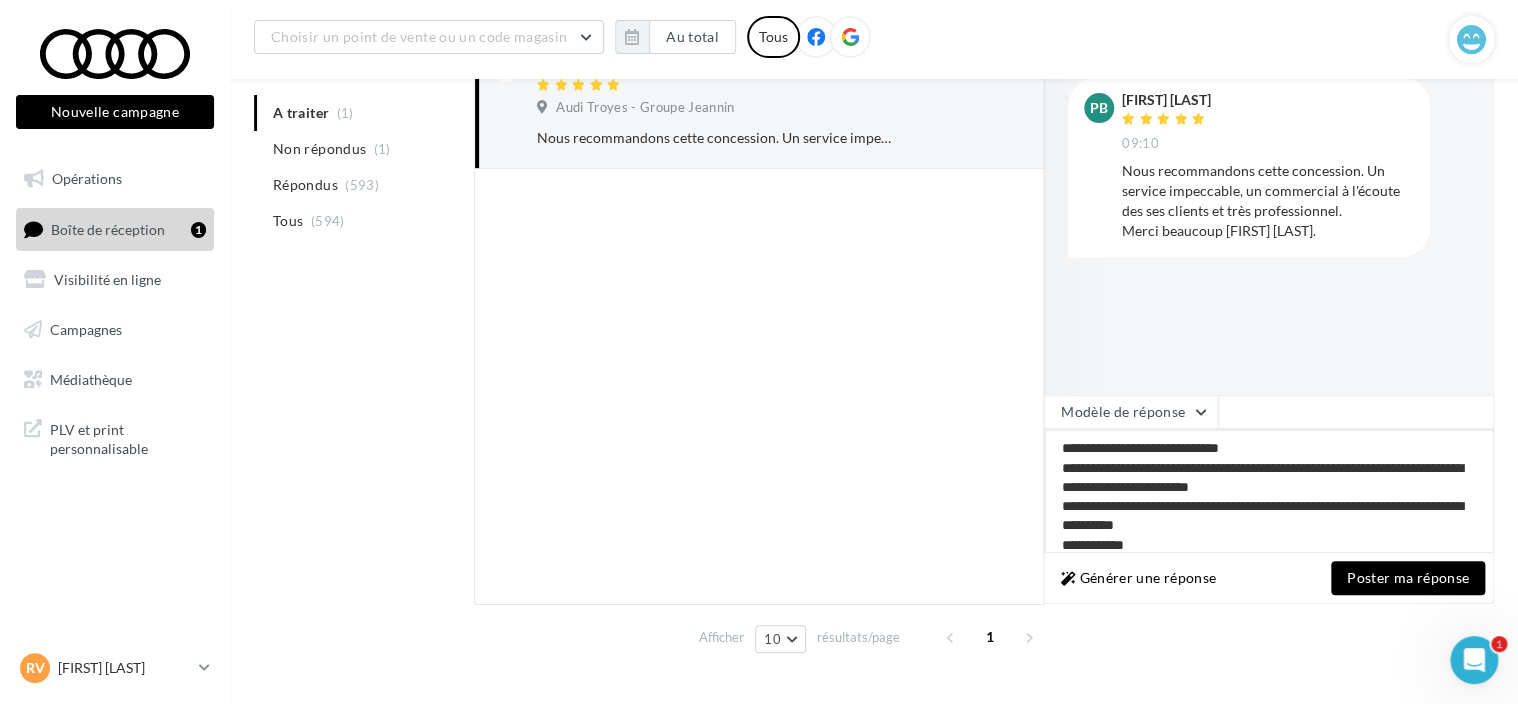 drag, startPoint x: 1380, startPoint y: 504, endPoint x: 1180, endPoint y: 508, distance: 200.04 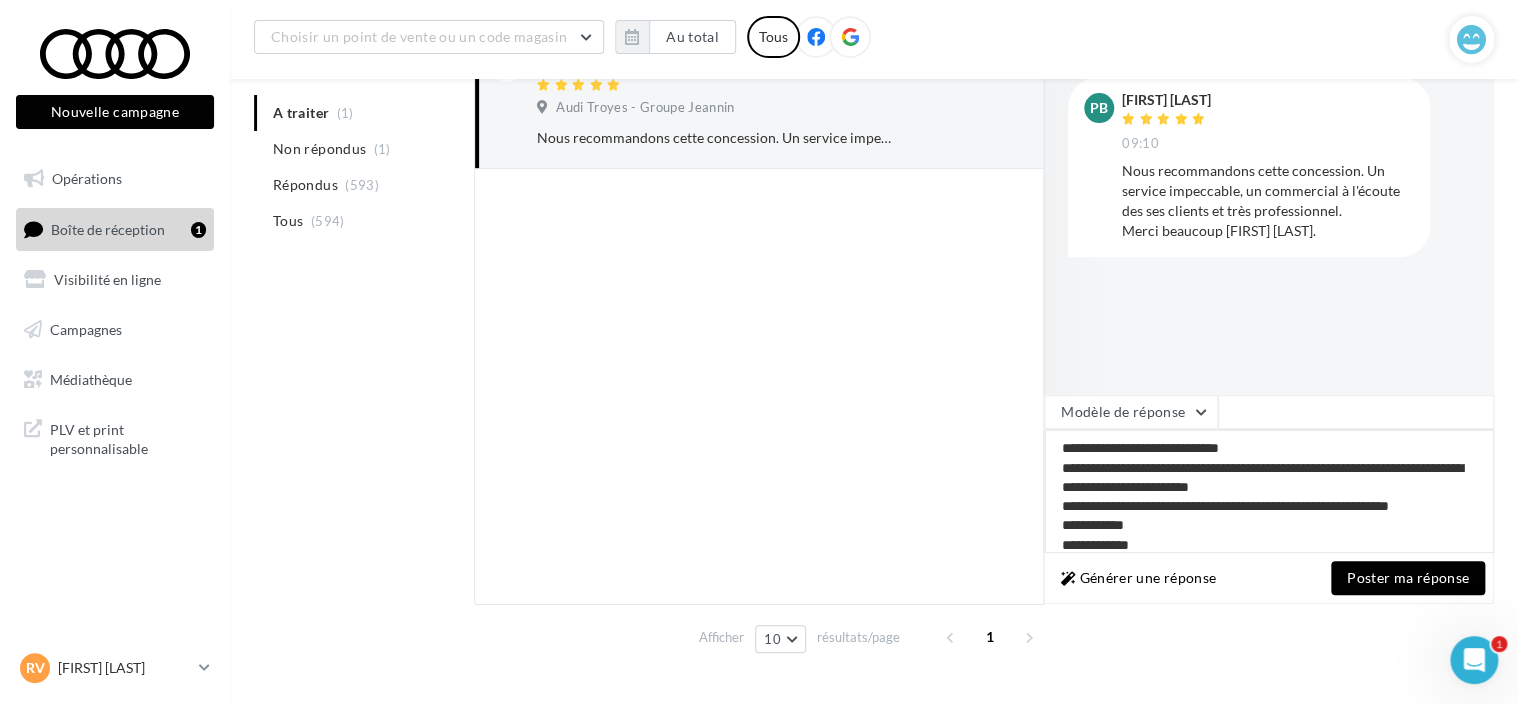 scroll, scrollTop: 10, scrollLeft: 0, axis: vertical 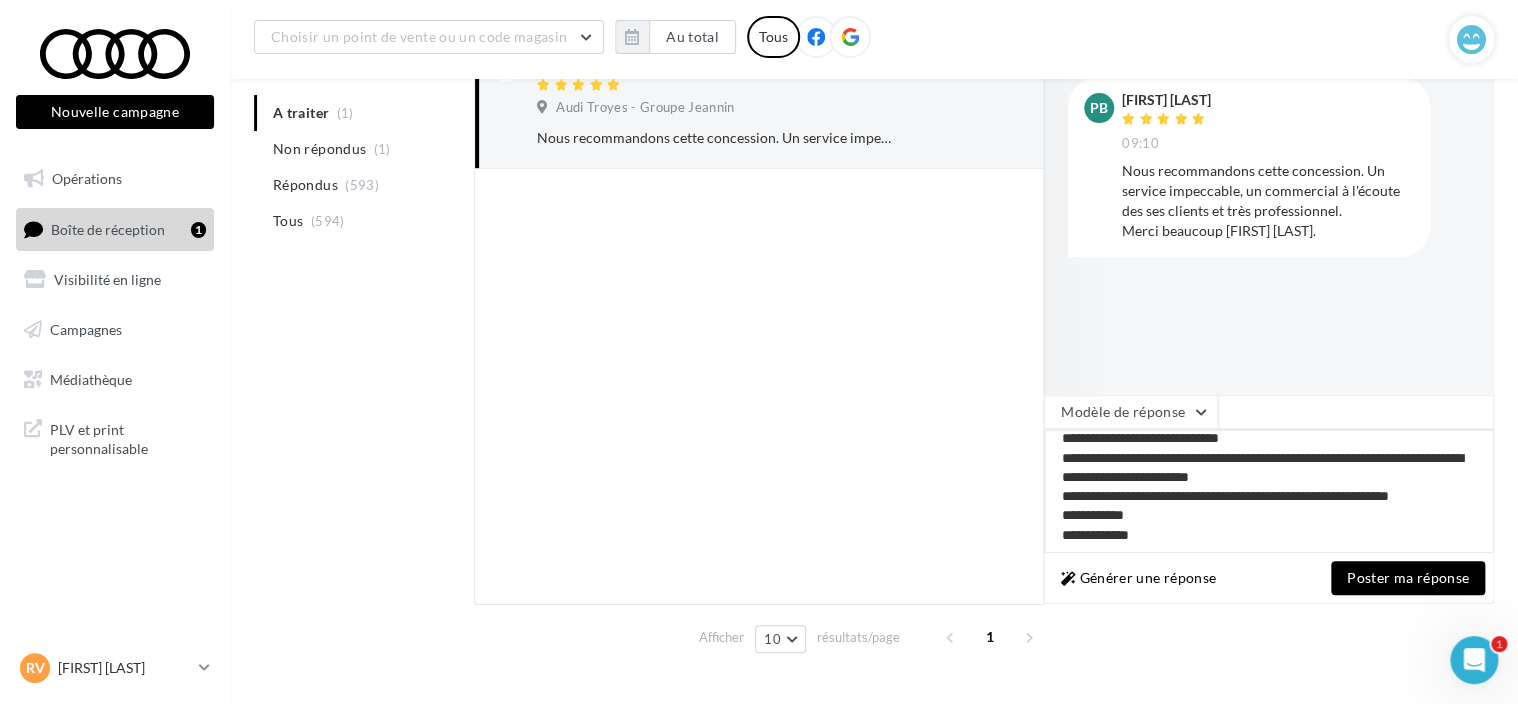 drag, startPoint x: 1181, startPoint y: 544, endPoint x: 963, endPoint y: 568, distance: 219.31712 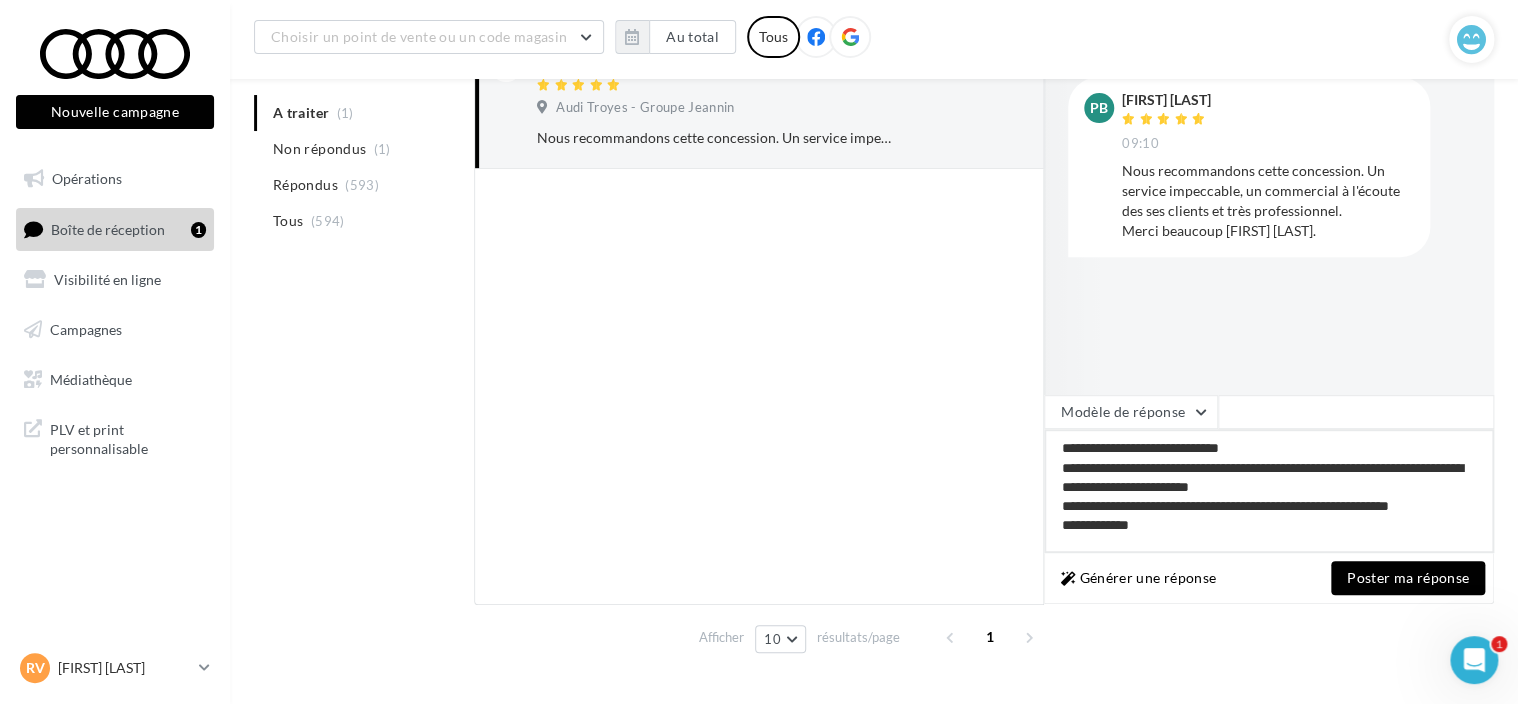 scroll, scrollTop: 1, scrollLeft: 0, axis: vertical 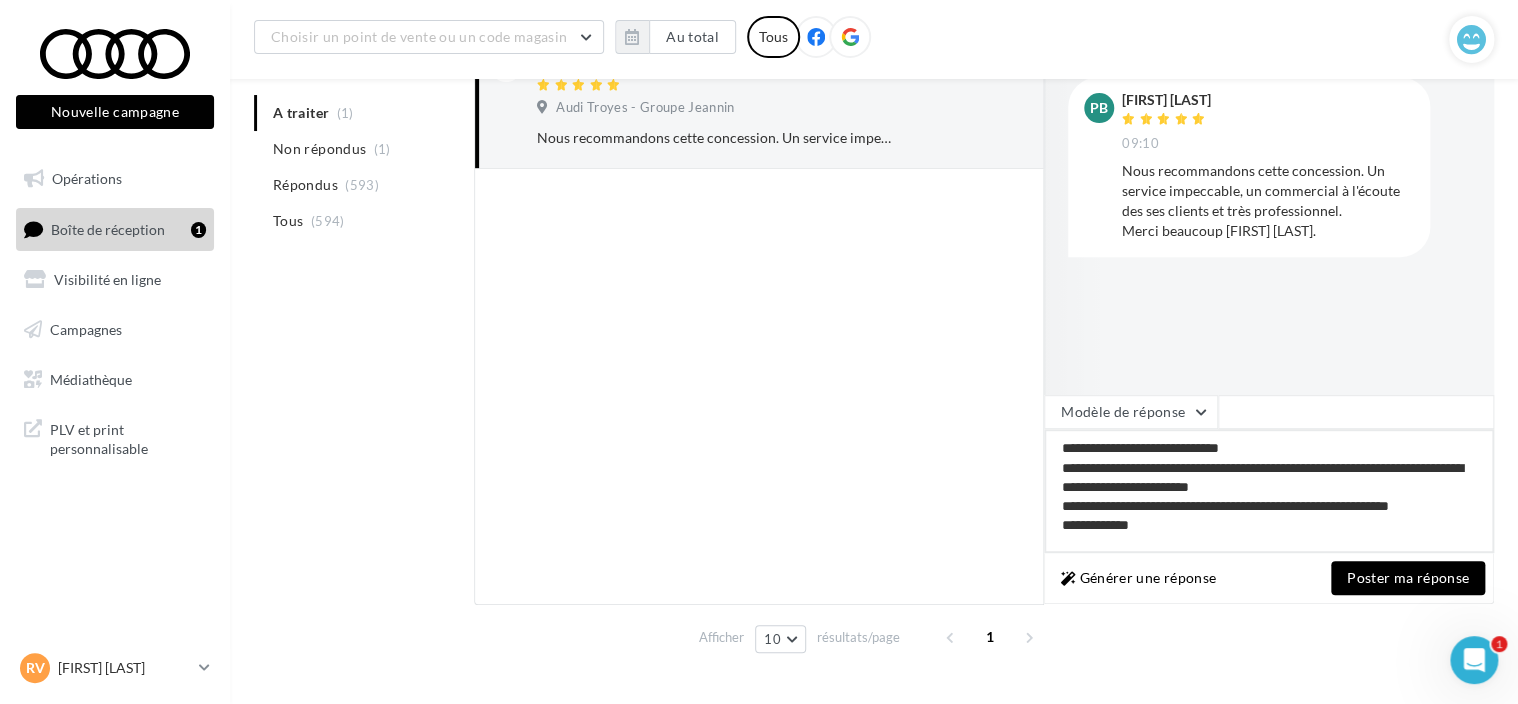 type on "**********" 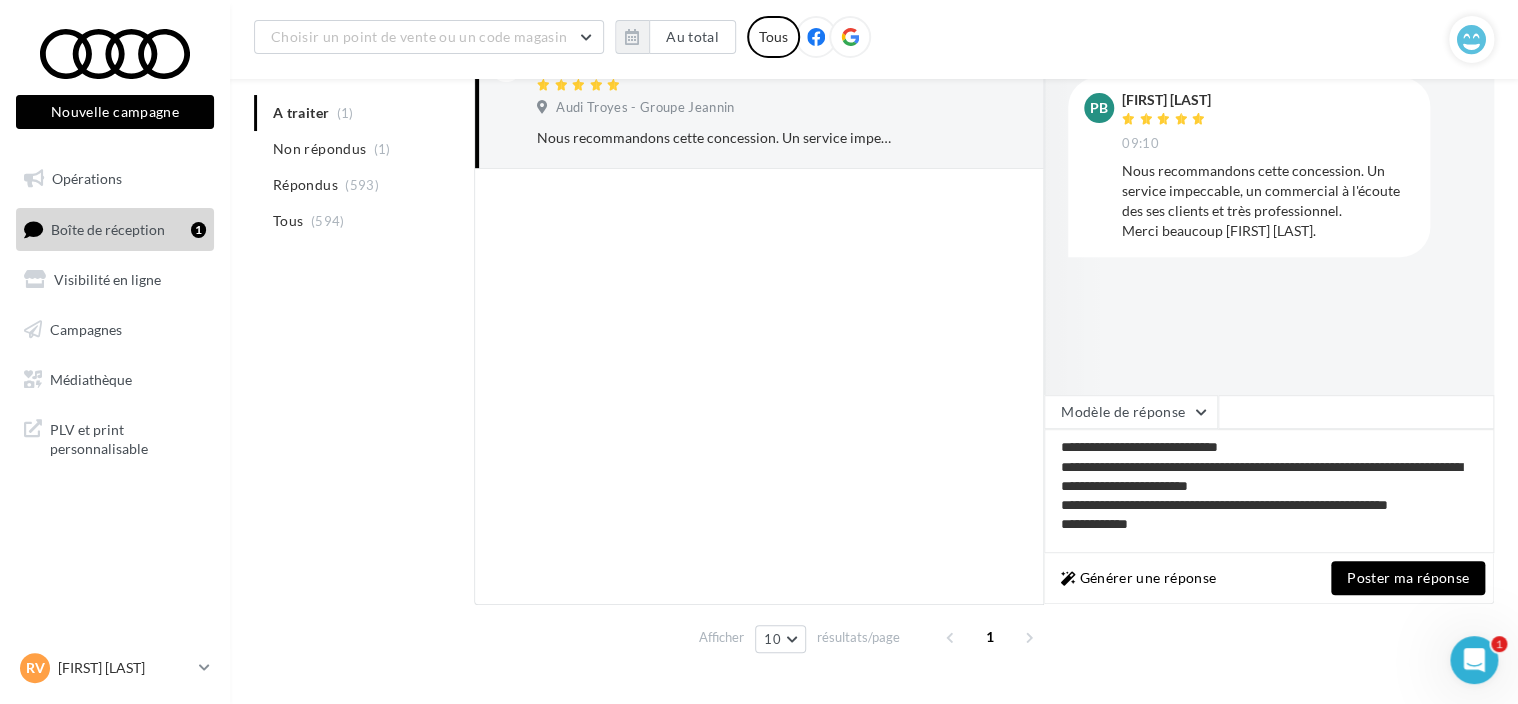 click on "Poster ma réponse" at bounding box center (1408, 578) 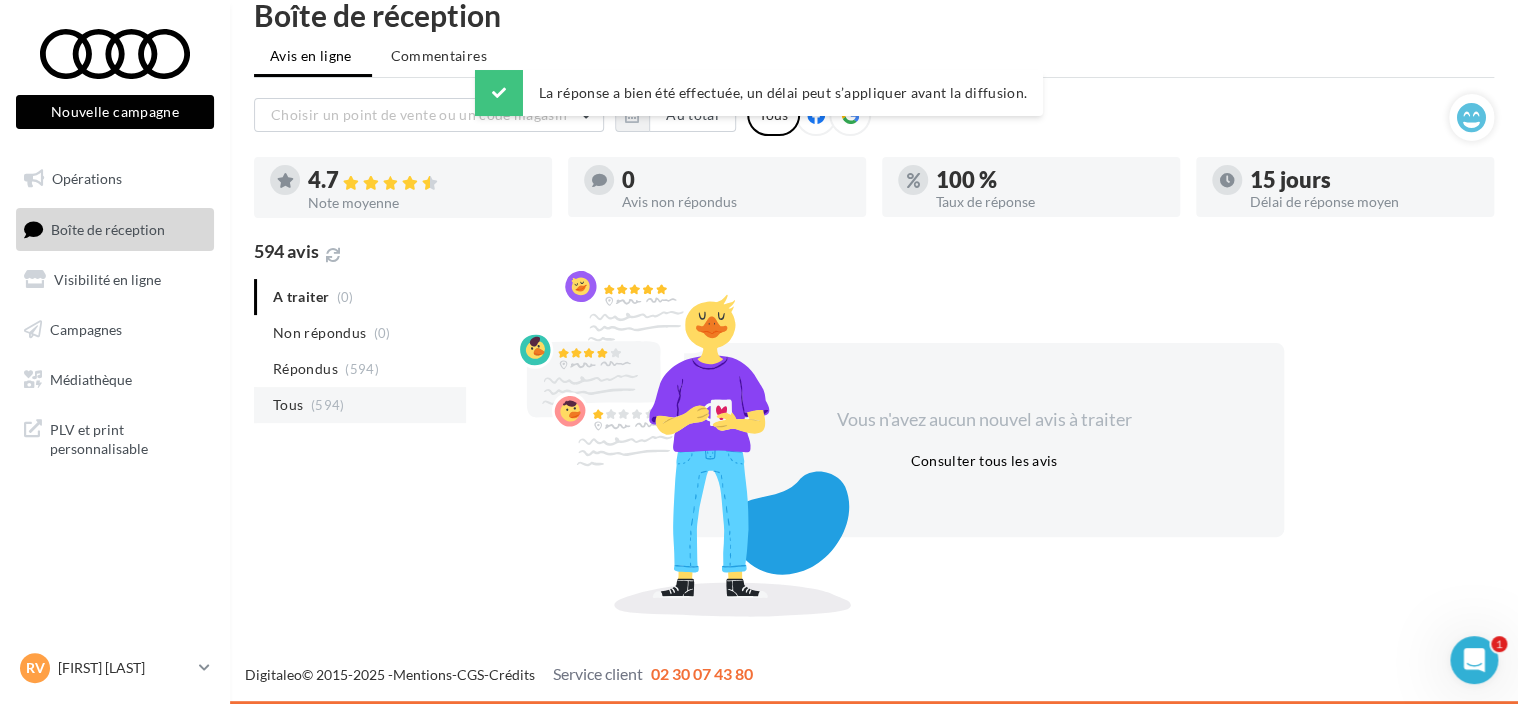 click on "Tous" at bounding box center [319, 333] 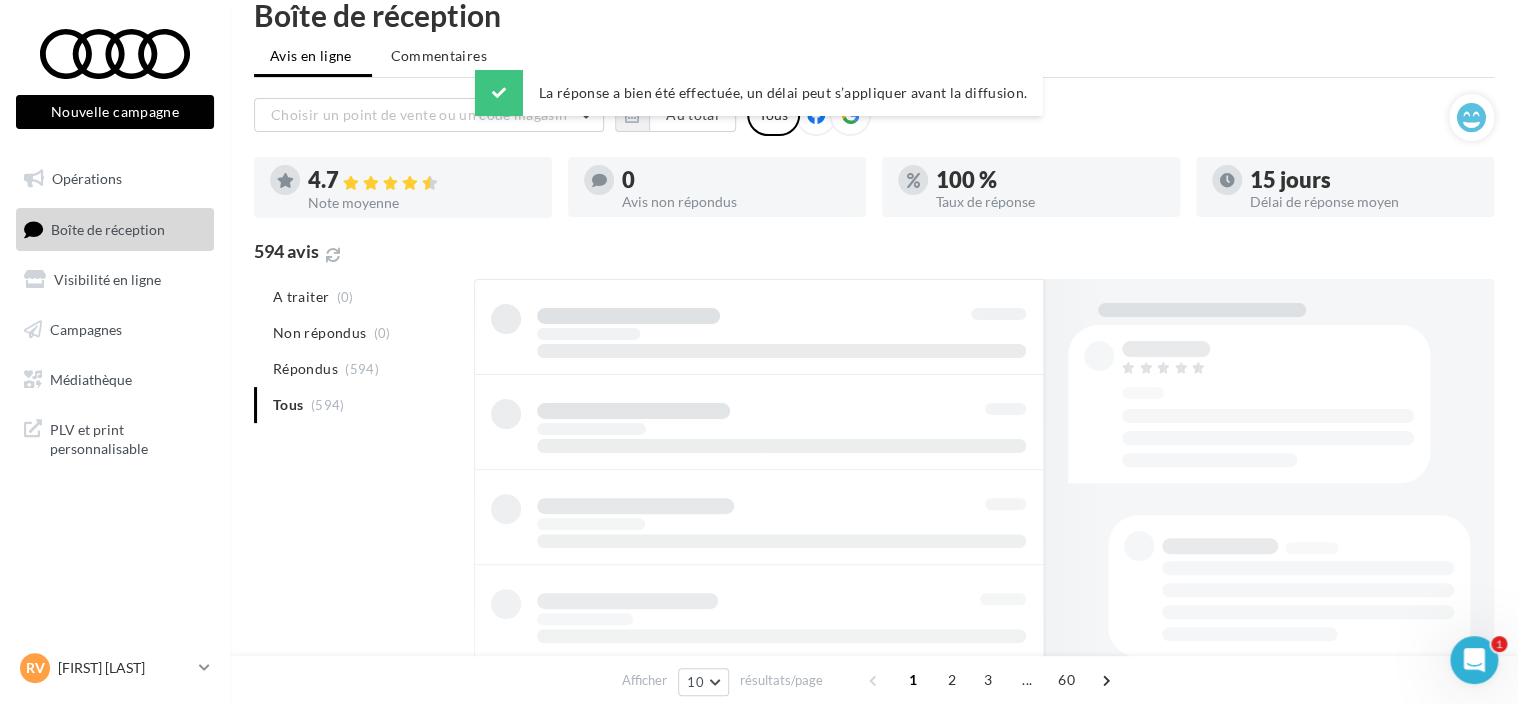 scroll, scrollTop: 84, scrollLeft: 0, axis: vertical 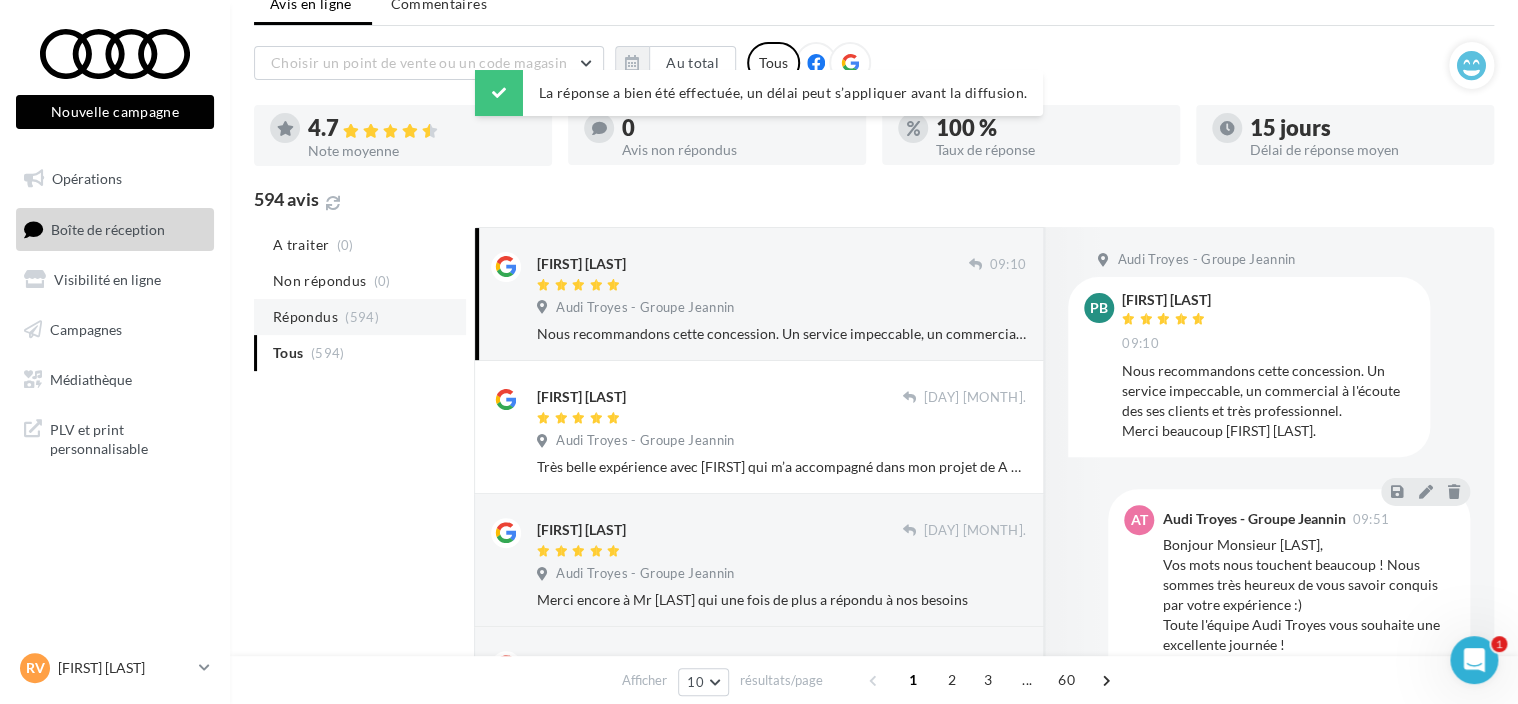 click on "Répondus" at bounding box center [301, 245] 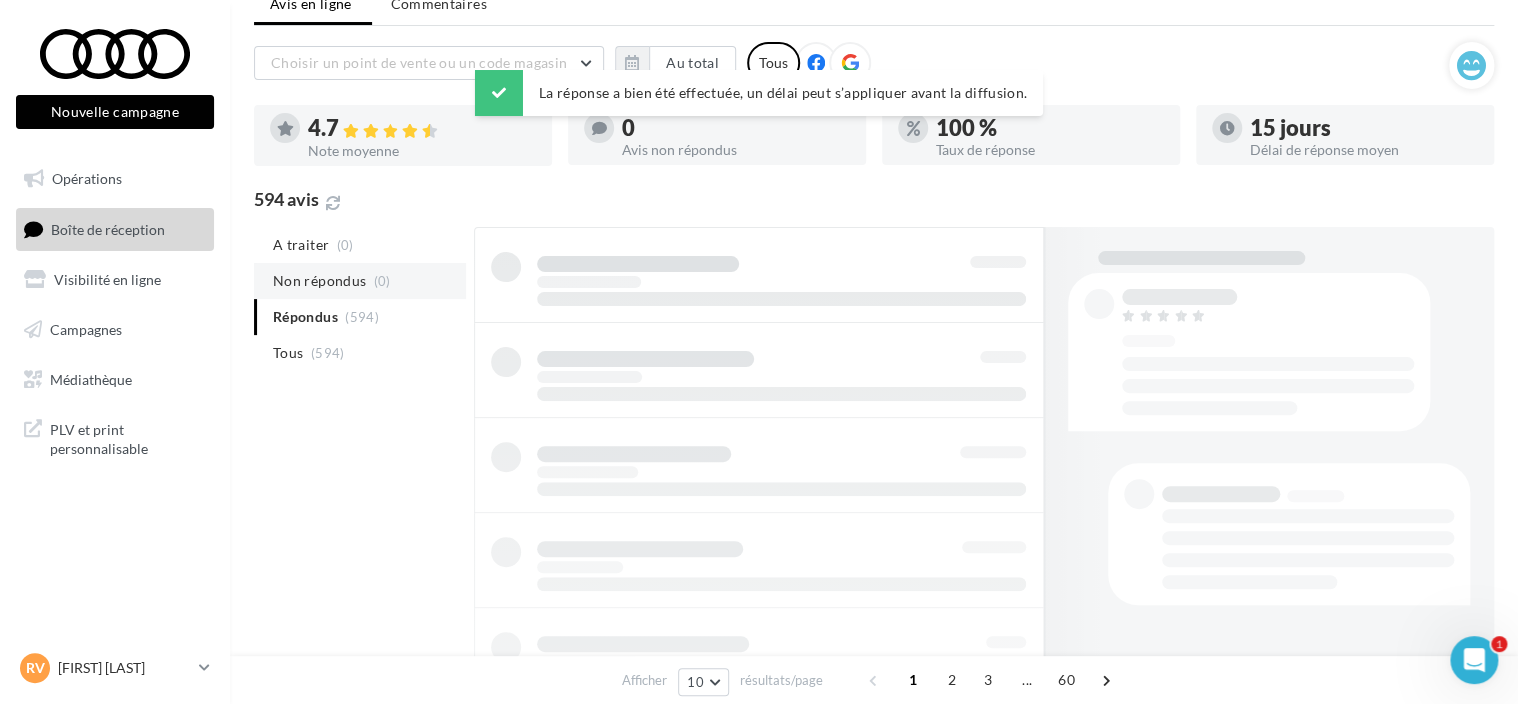 click on "Non répondus" at bounding box center [301, 245] 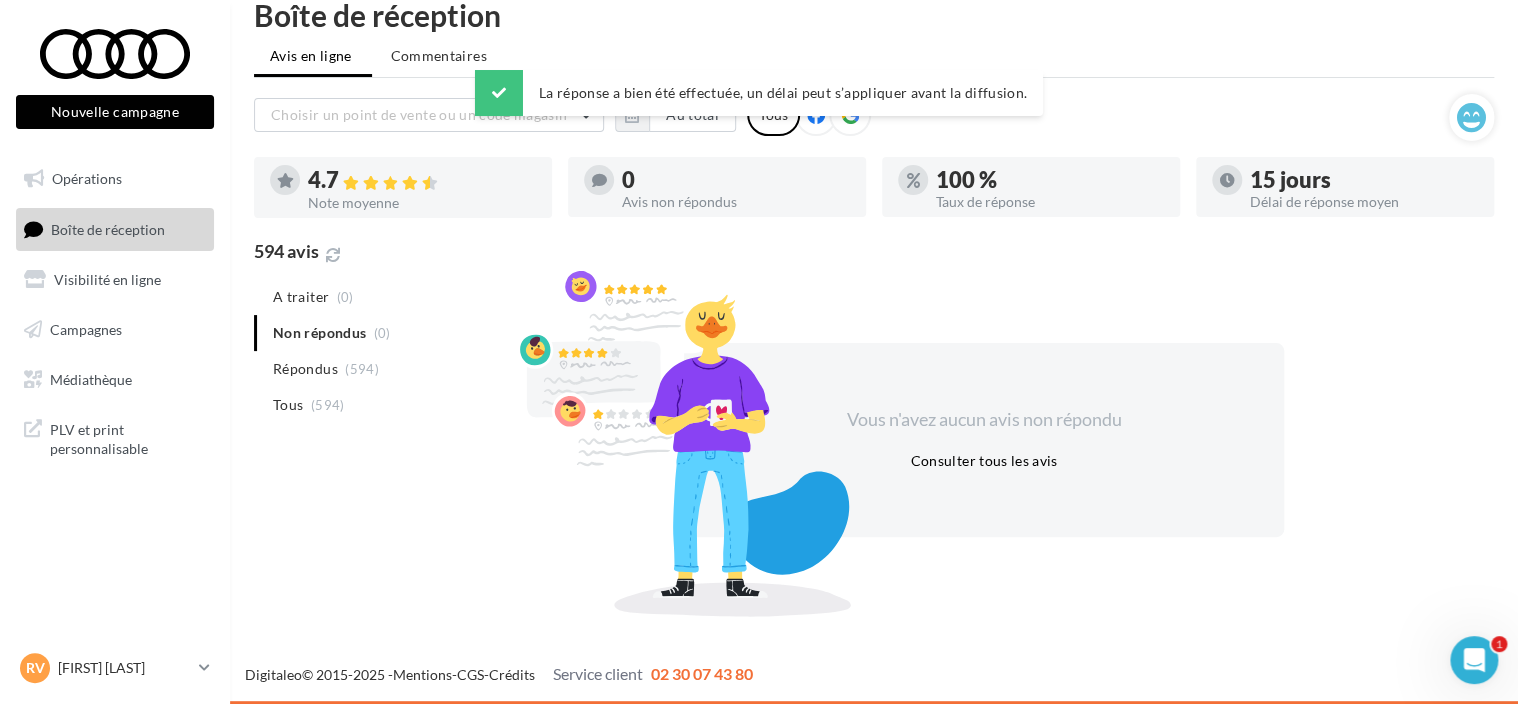 scroll, scrollTop: 32, scrollLeft: 0, axis: vertical 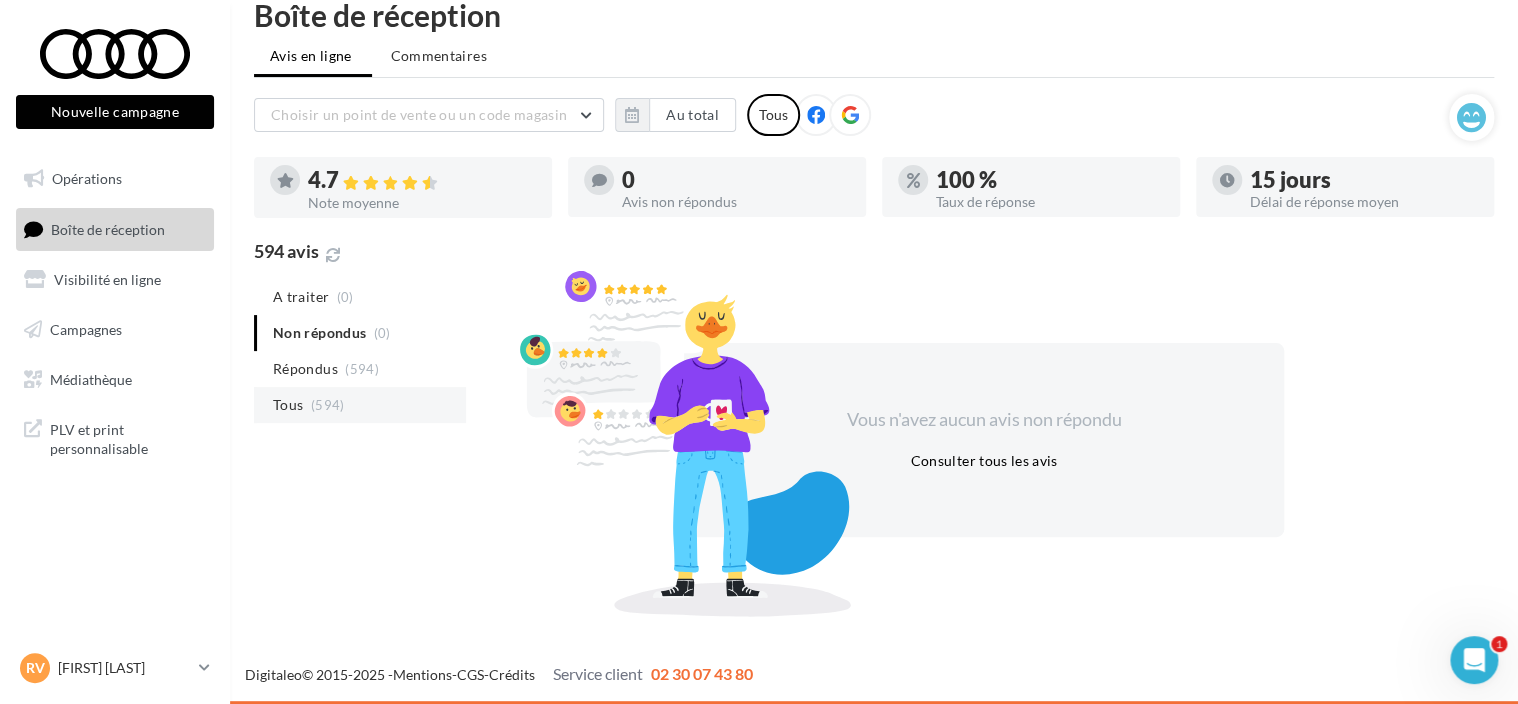 click on "Tous" at bounding box center (360, 405) 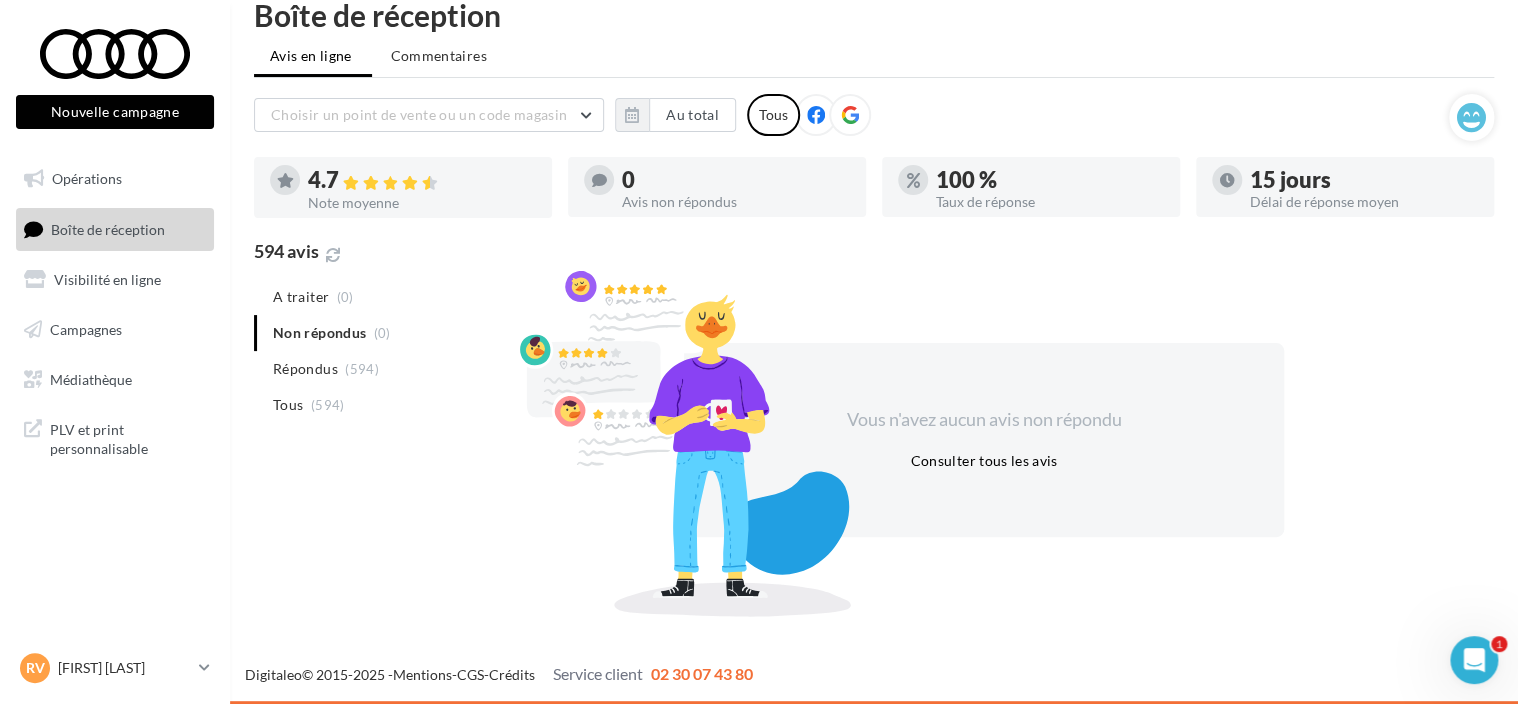 scroll, scrollTop: 84, scrollLeft: 0, axis: vertical 